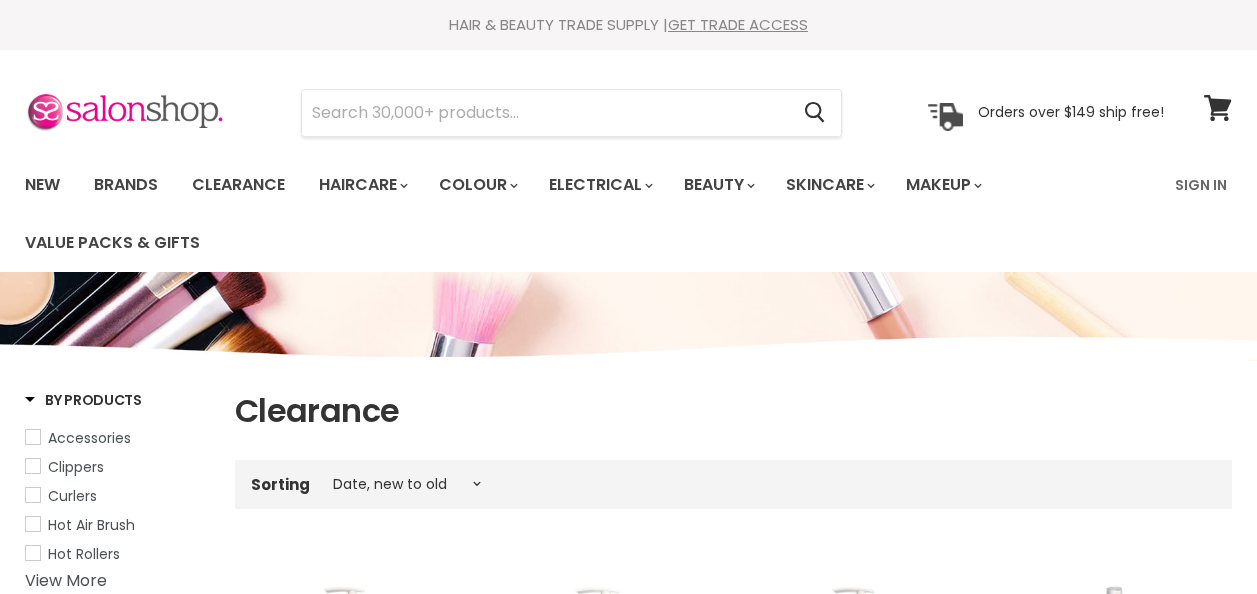 select on "created-descending" 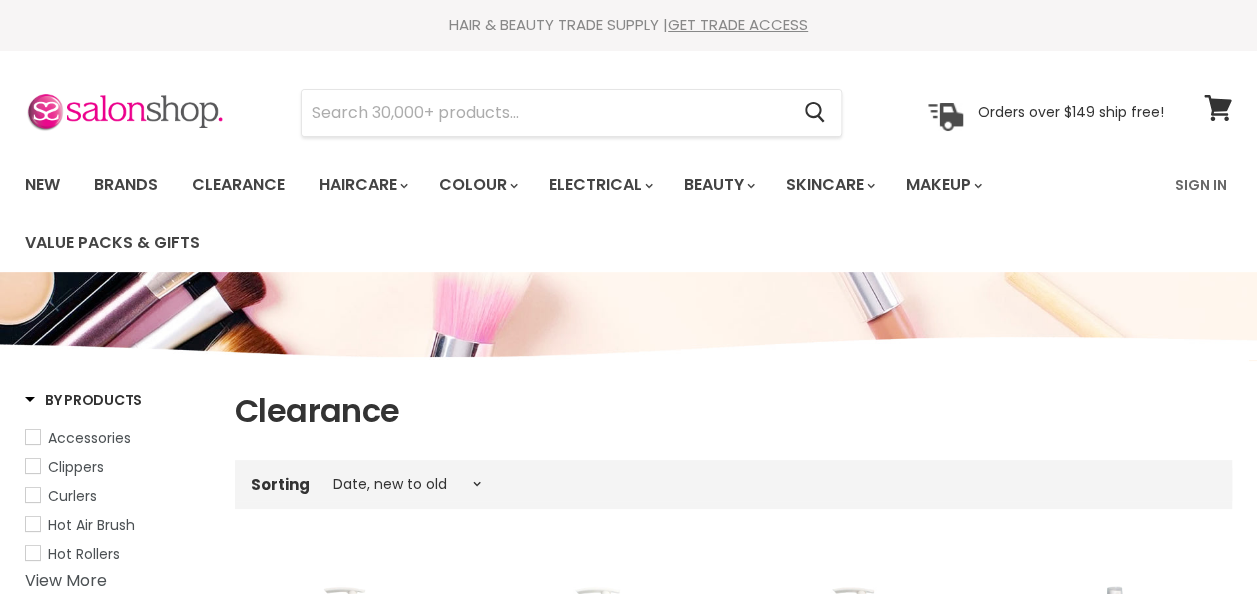 scroll, scrollTop: 0, scrollLeft: 0, axis: both 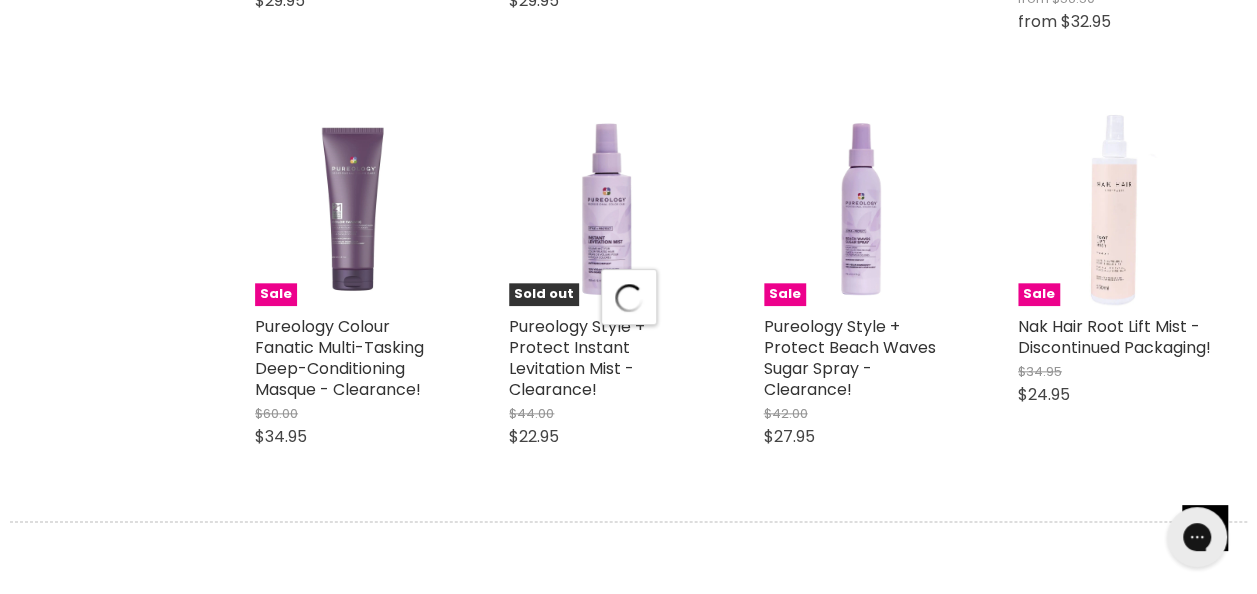 select on "created-descending" 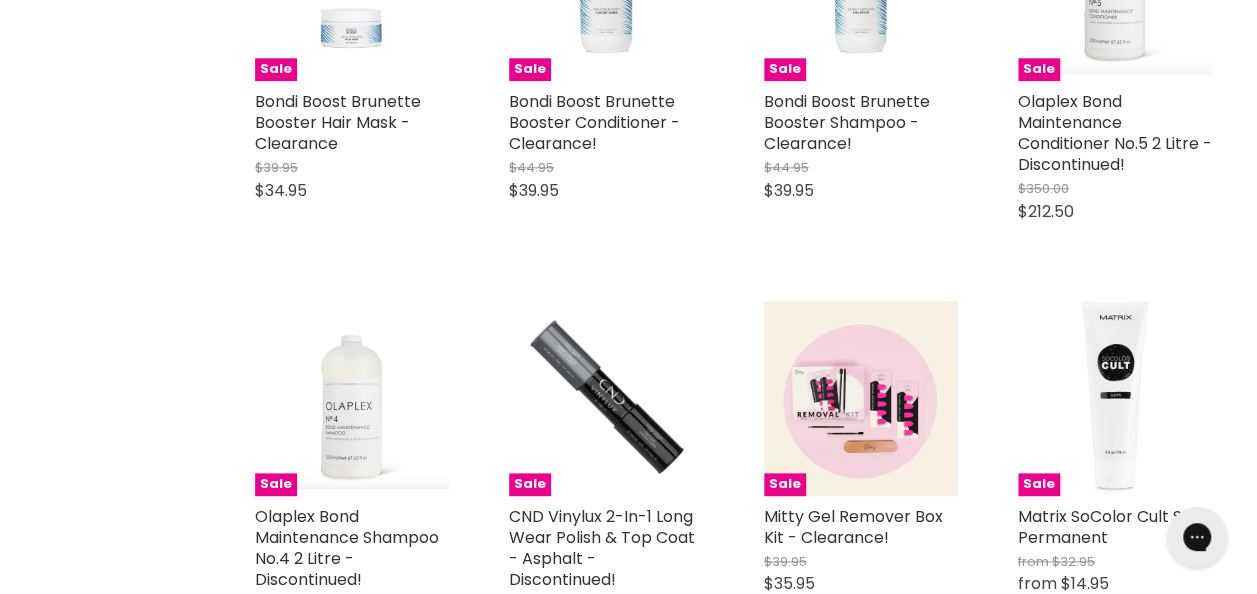 scroll, scrollTop: 8715, scrollLeft: 0, axis: vertical 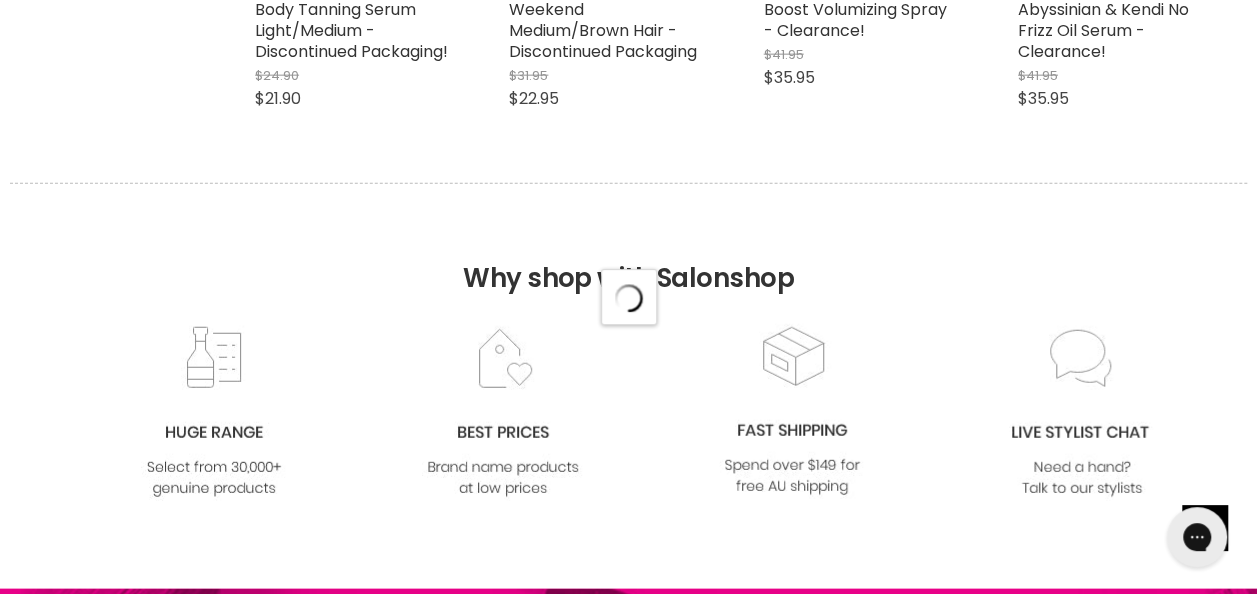 select on "created-descending" 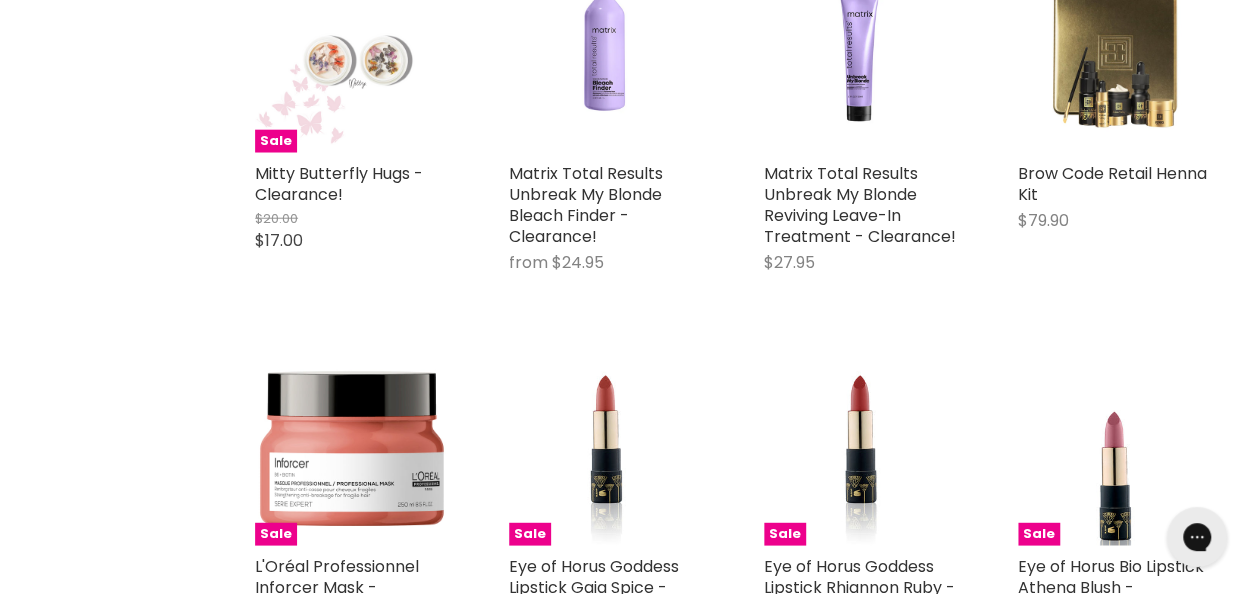 scroll, scrollTop: 13970, scrollLeft: 0, axis: vertical 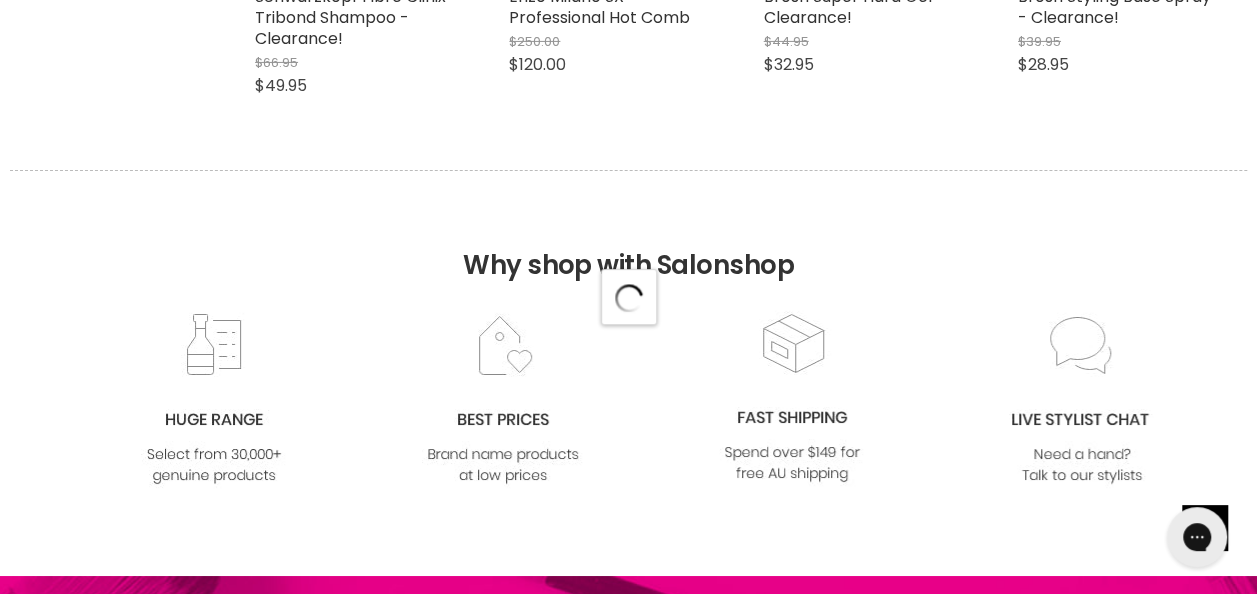 select on "created-descending" 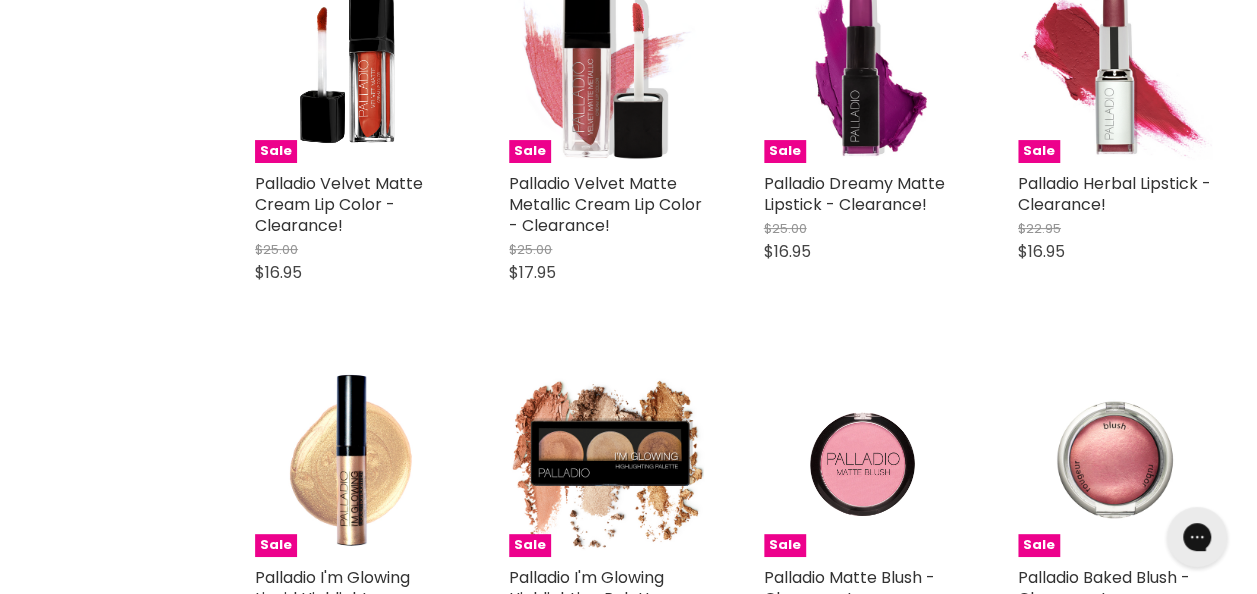 scroll, scrollTop: 19060, scrollLeft: 0, axis: vertical 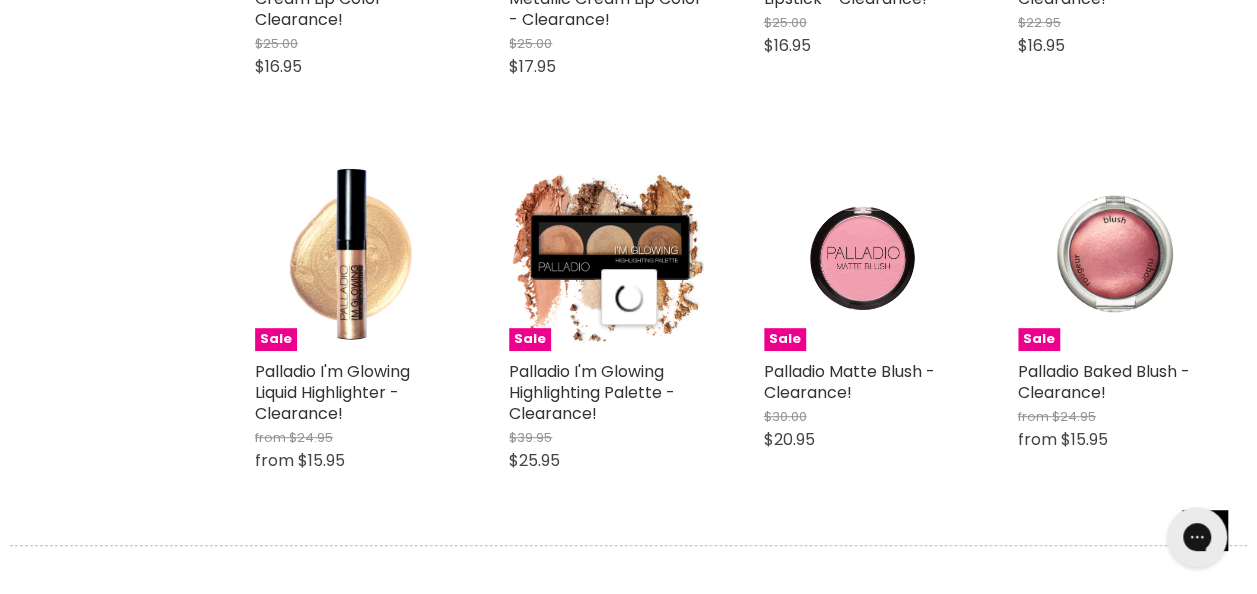 select on "created-descending" 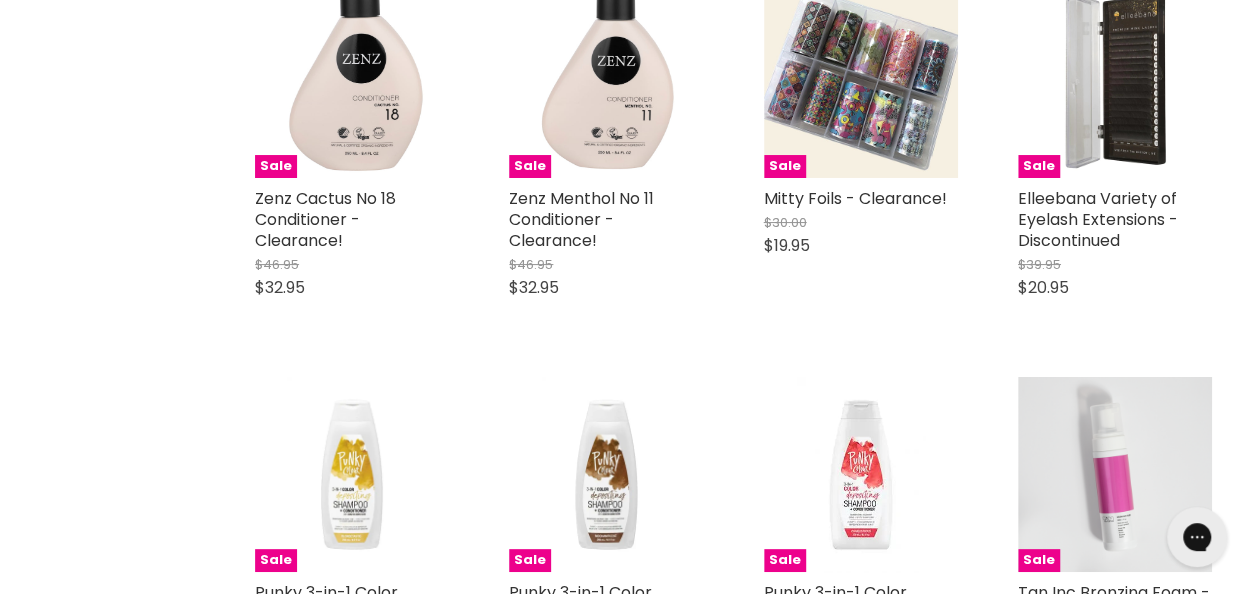 scroll, scrollTop: 0, scrollLeft: 0, axis: both 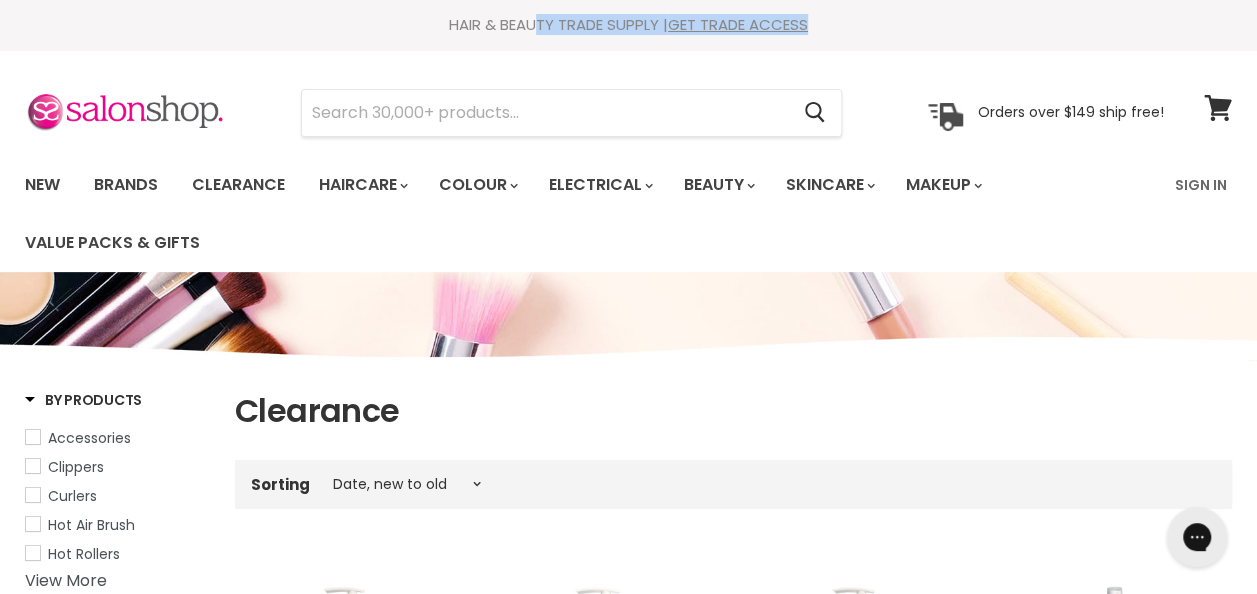 drag, startPoint x: 448, startPoint y: 22, endPoint x: 862, endPoint y: 36, distance: 414.23663 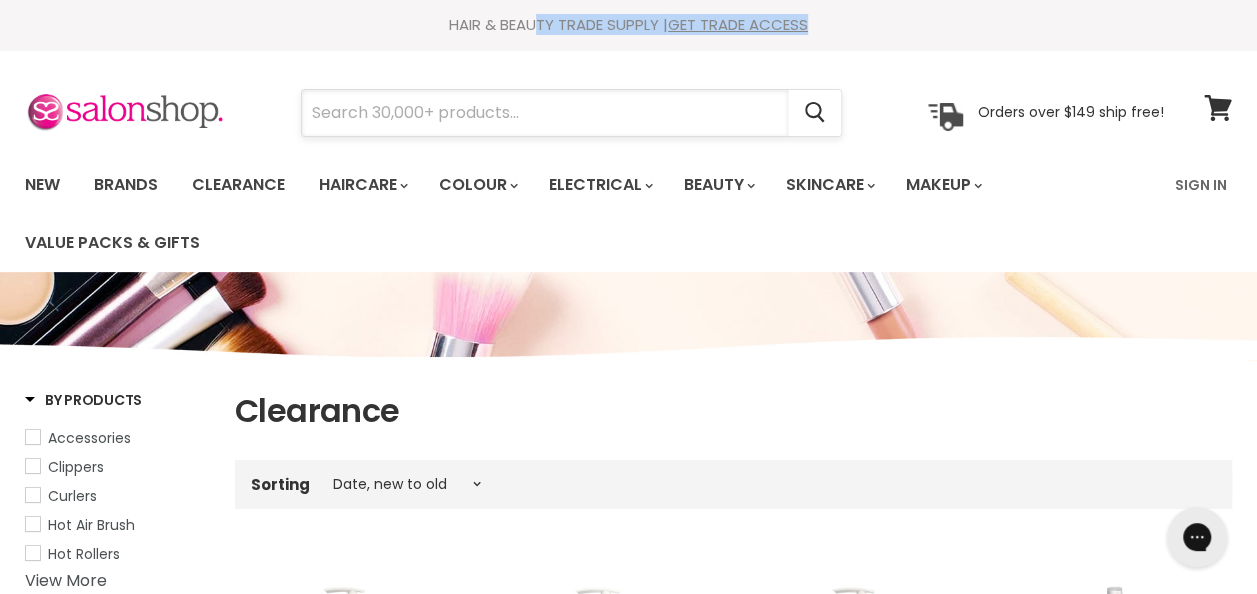 click at bounding box center (545, 113) 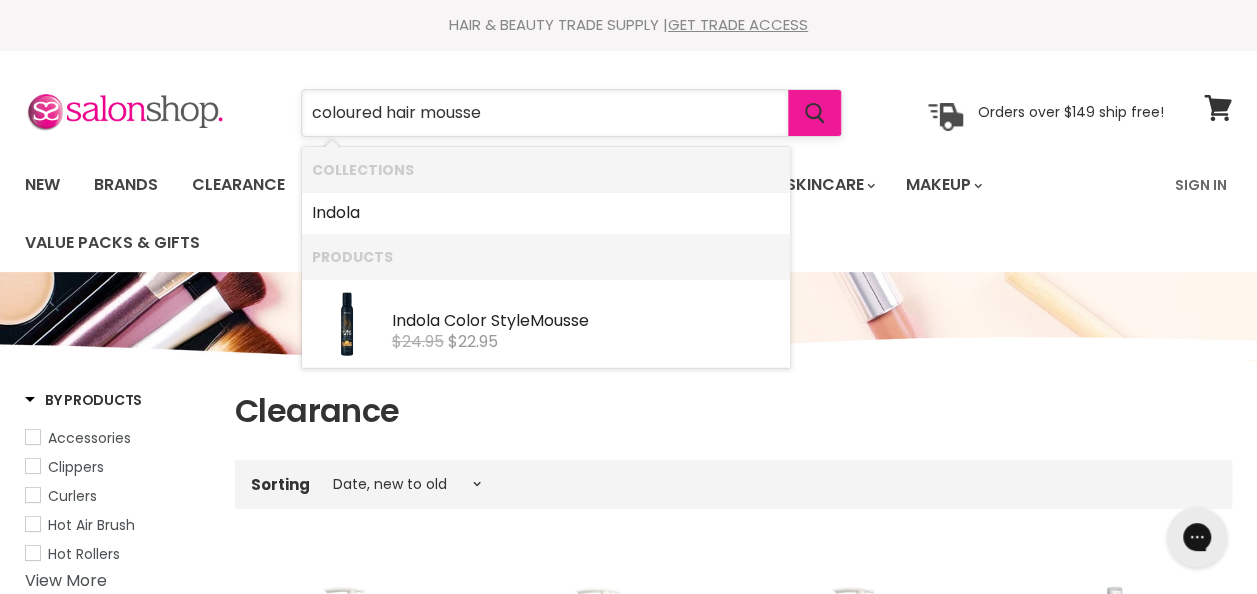 type on "coloured hair mousse" 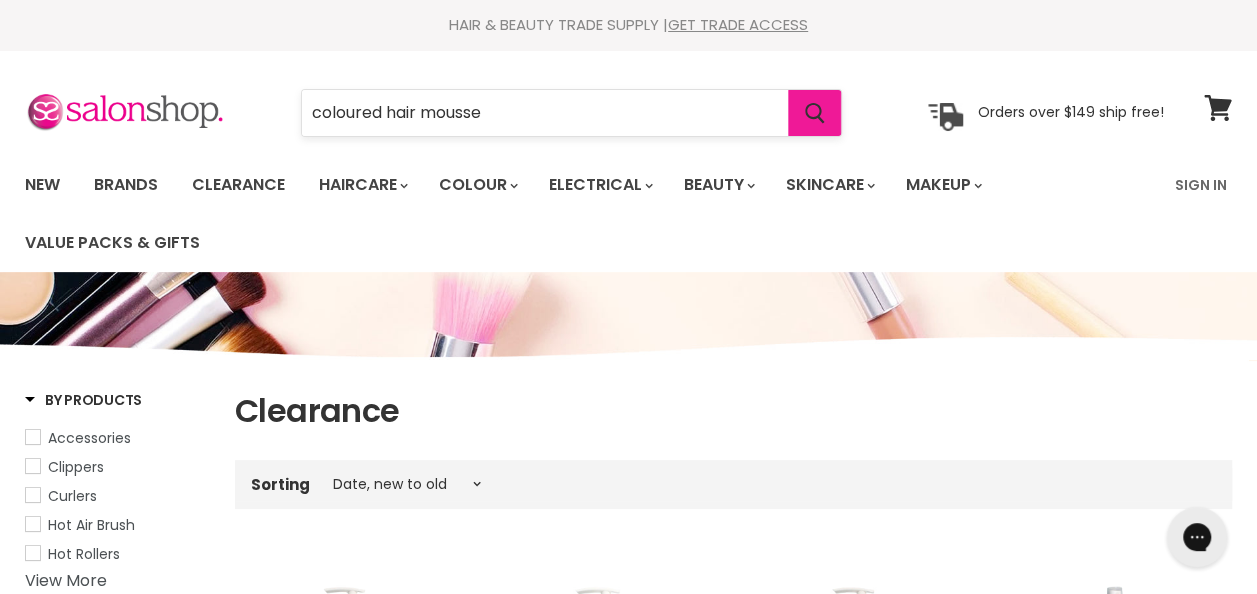 click 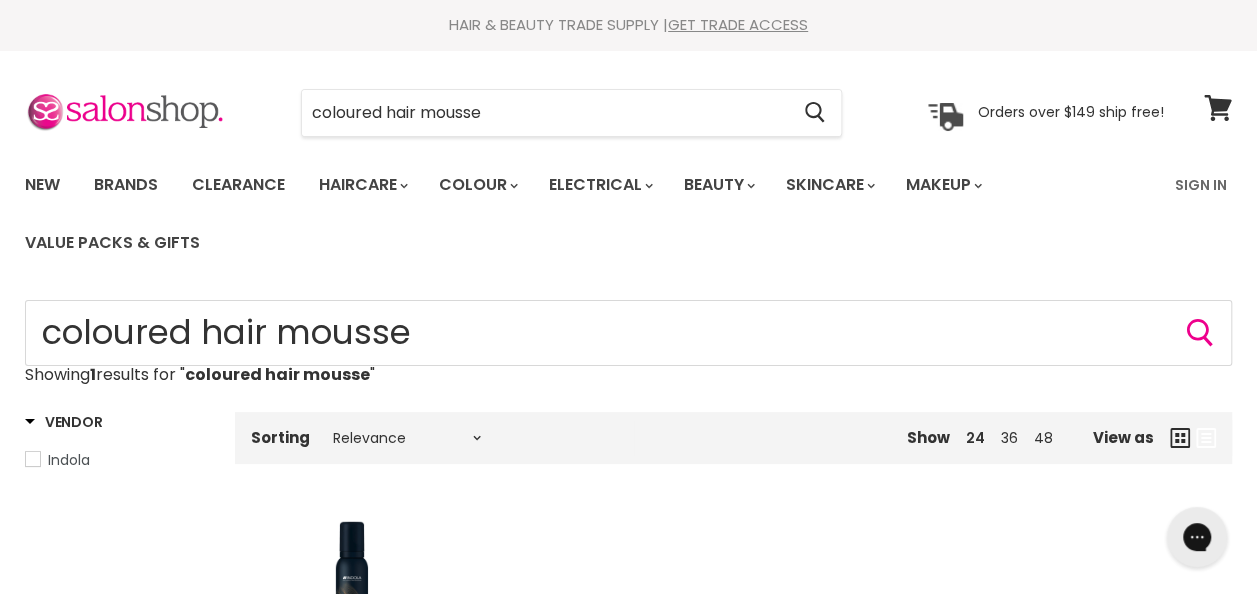 scroll, scrollTop: 0, scrollLeft: 0, axis: both 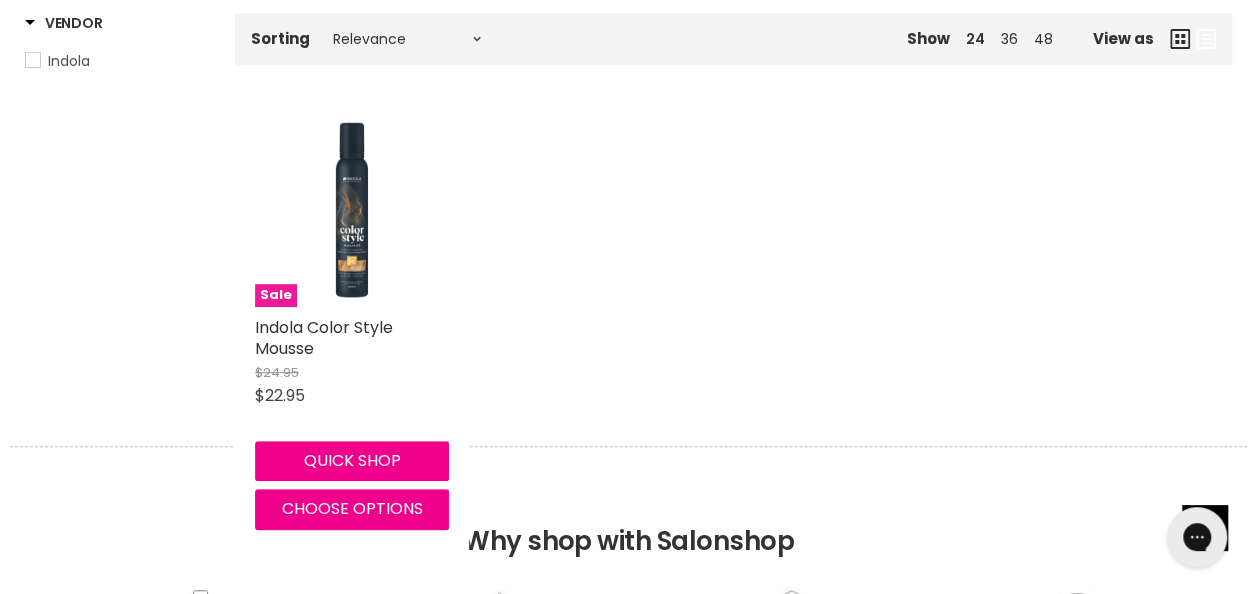 click at bounding box center (352, 210) 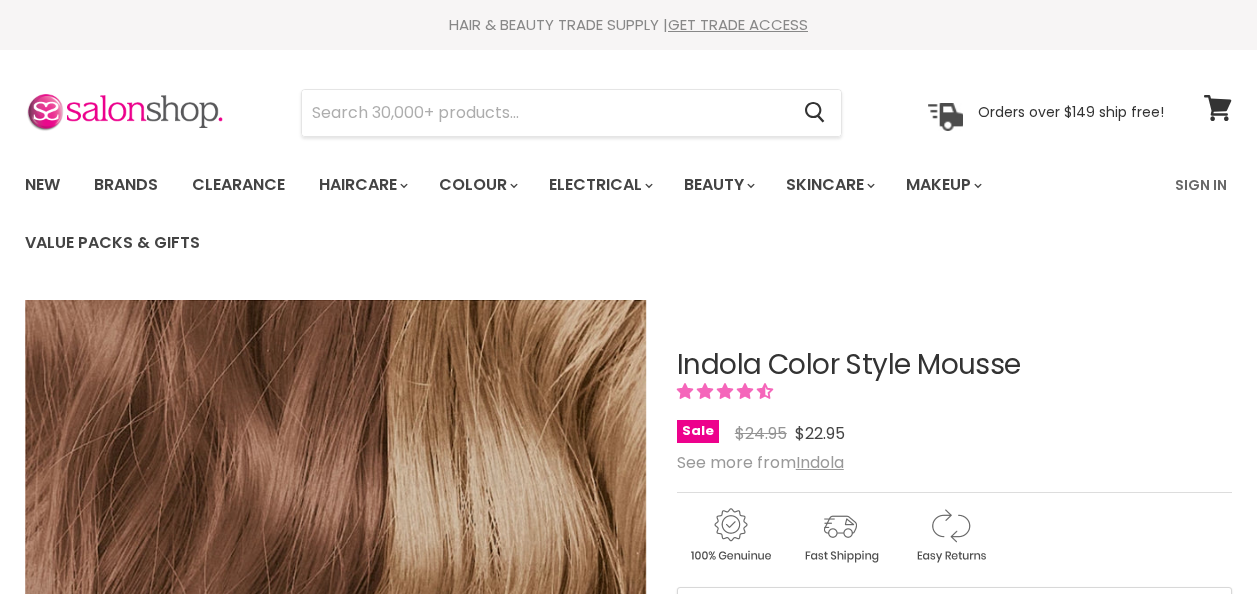 scroll, scrollTop: 0, scrollLeft: 0, axis: both 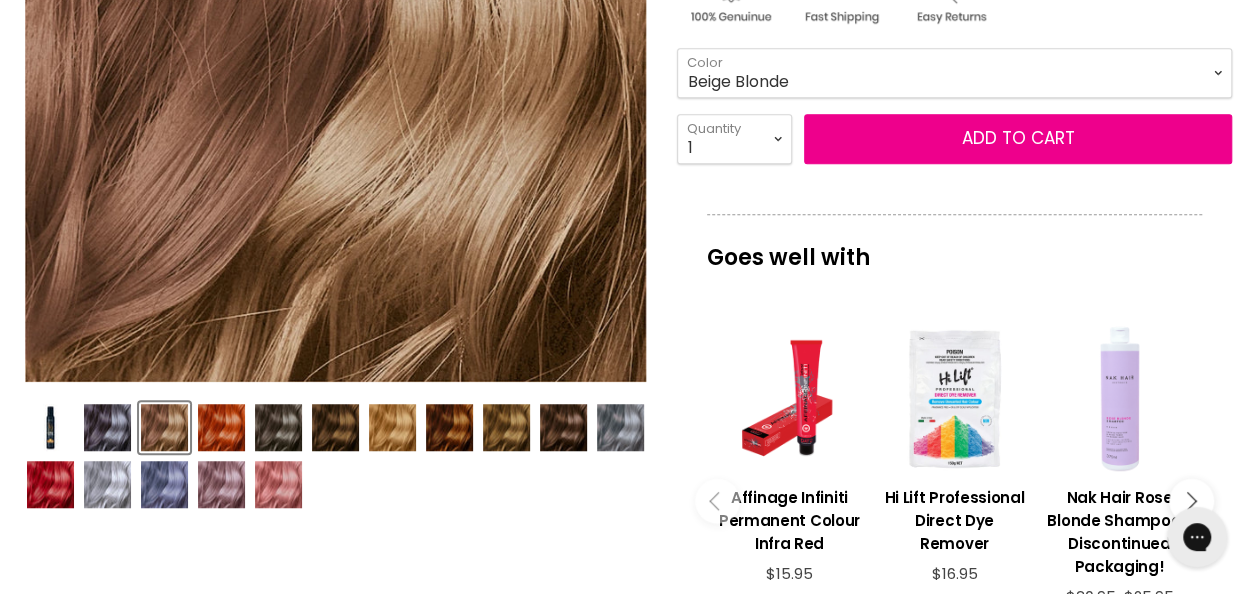click at bounding box center (336, 453) 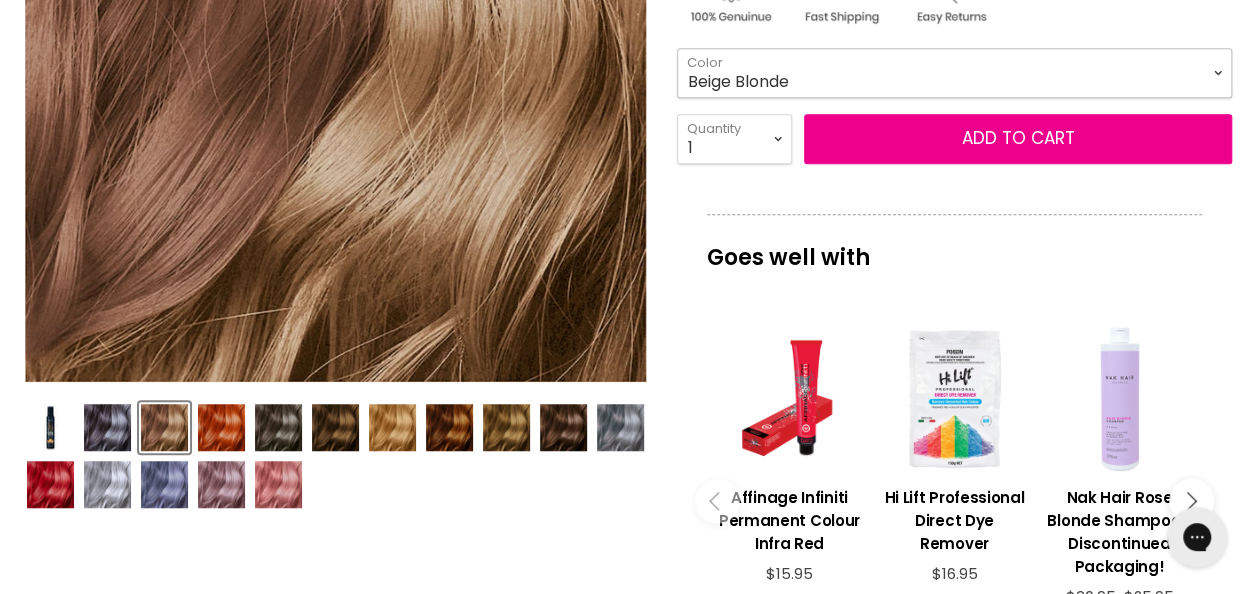 click on "Beige Blonde
Honey Blonde
Medium Blonde
Dark Blonde
Medium Brown
Strawberry Rosé
Soft Mauve
Copper
Red
Light Brown Hazel
Dark Ash
Anthracite
Pearl Grey
Silver" at bounding box center (954, 73) 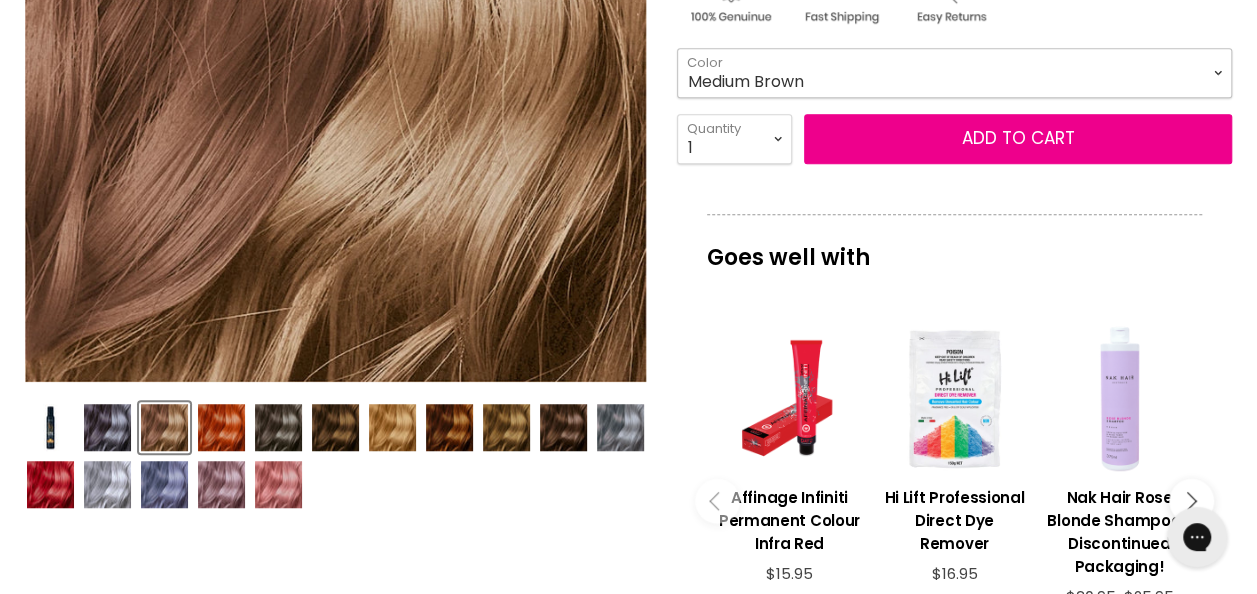 click on "Beige Blonde
Honey Blonde
Medium Blonde
Dark Blonde
Medium Brown
Strawberry Rosé
Soft Mauve
Copper
Red
Light Brown Hazel
Dark Ash
Anthracite
Pearl Grey
Silver" at bounding box center (954, 73) 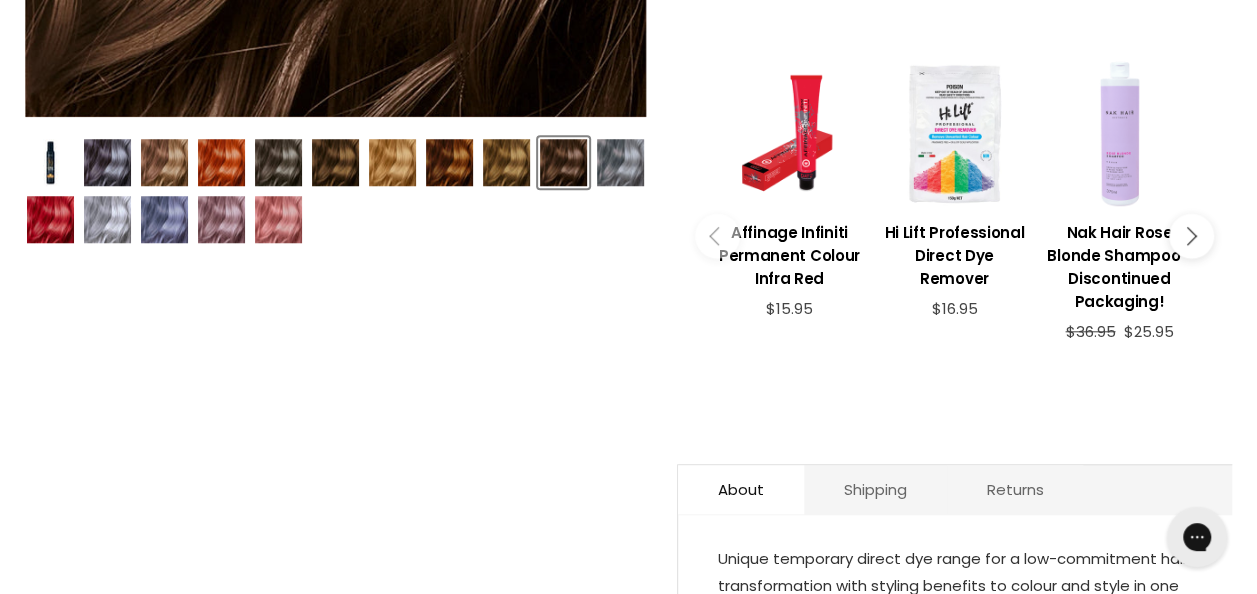 scroll, scrollTop: 717, scrollLeft: 0, axis: vertical 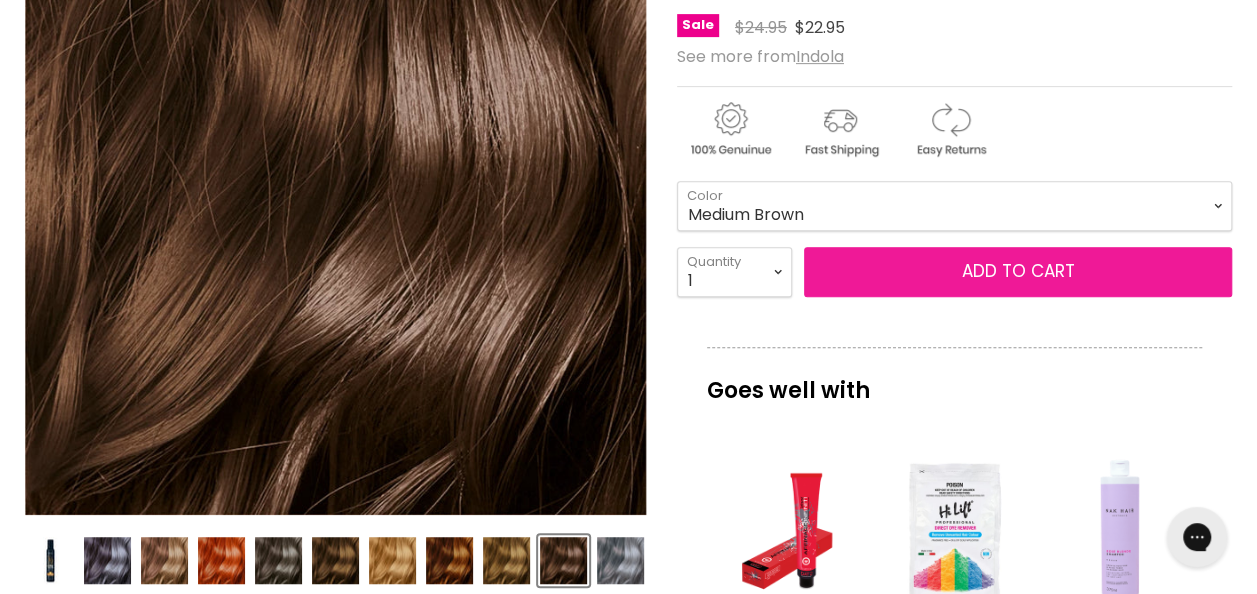 click on "Add to cart" at bounding box center (1018, 272) 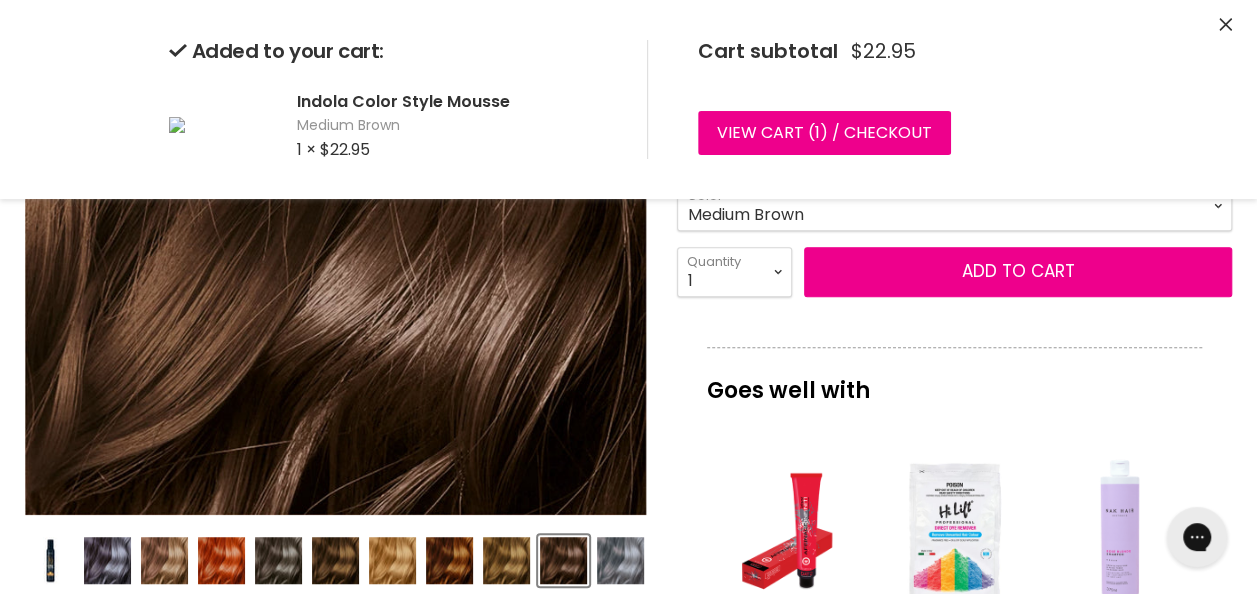 click on "1
2
3
4
5
6
7
8
9
10+" at bounding box center [734, 272] 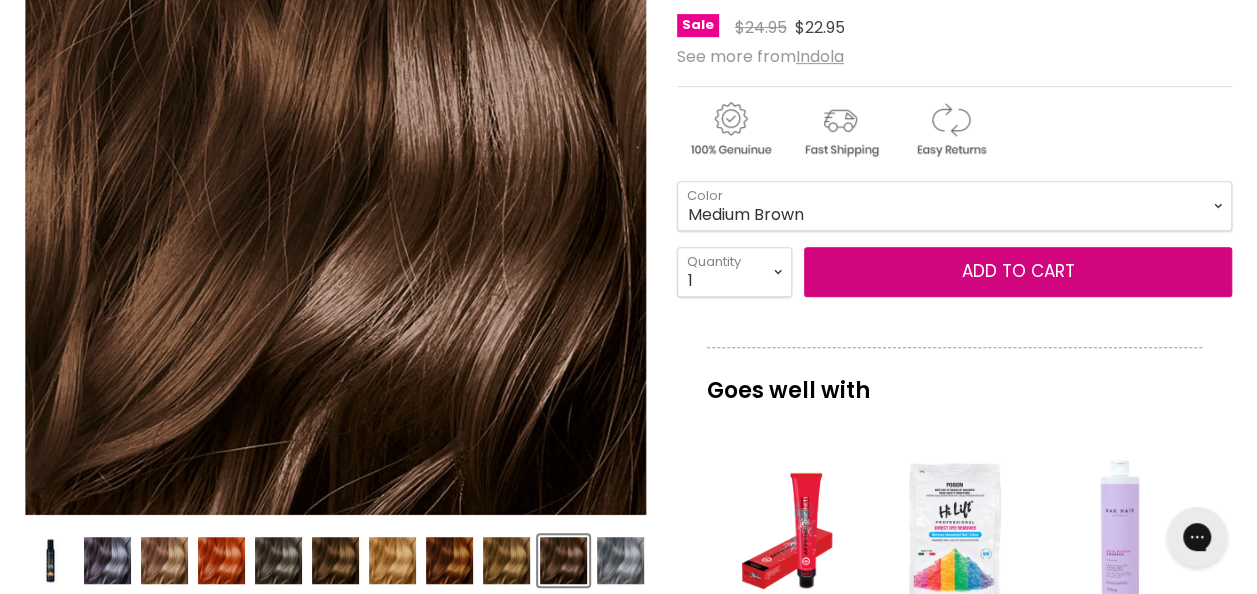 select on "2" 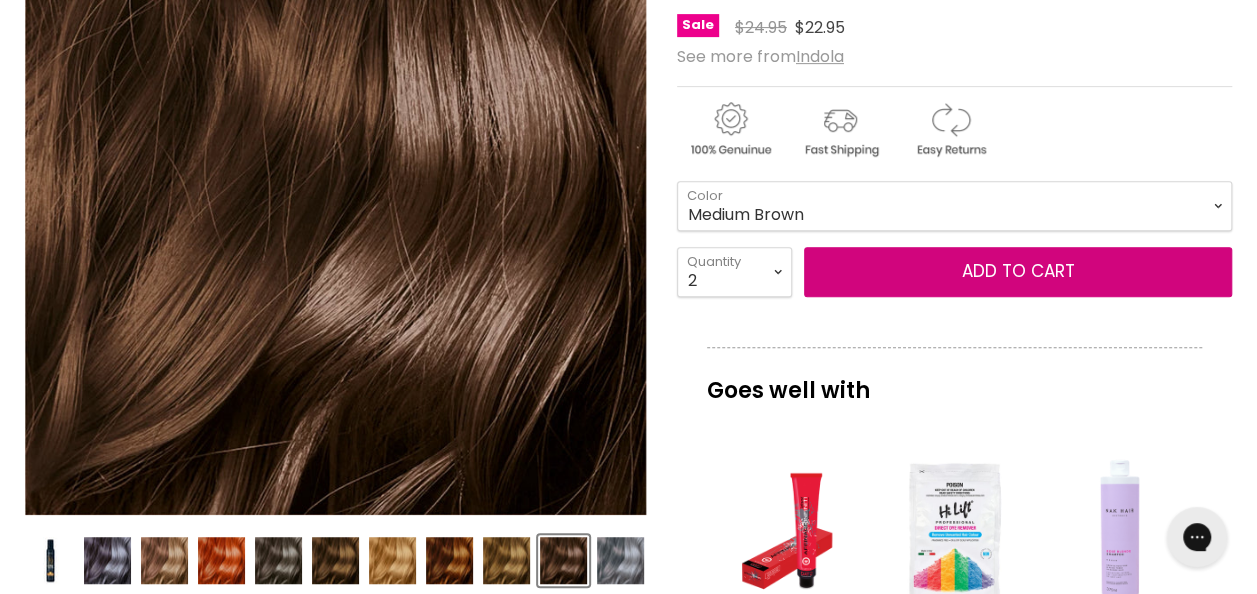 click on "1
2
3
4
5
6
7
8
9
10+" at bounding box center (734, 272) 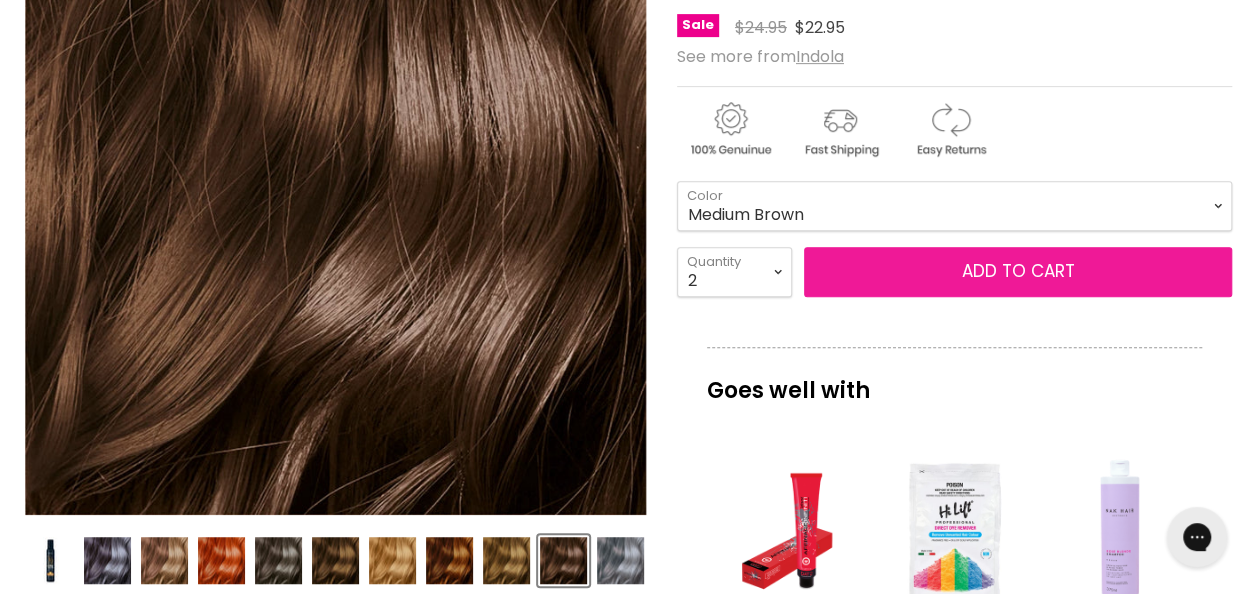 click on "Add to cart" at bounding box center [1018, 272] 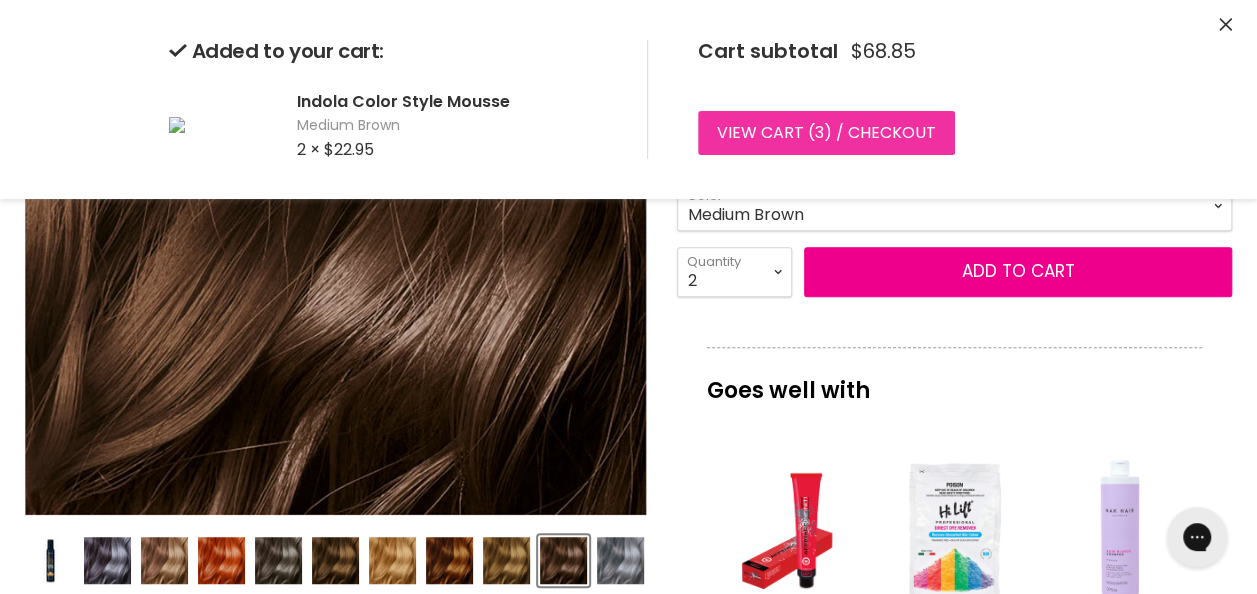 click on "View cart ( 3 )  /  Checkout" at bounding box center (826, 133) 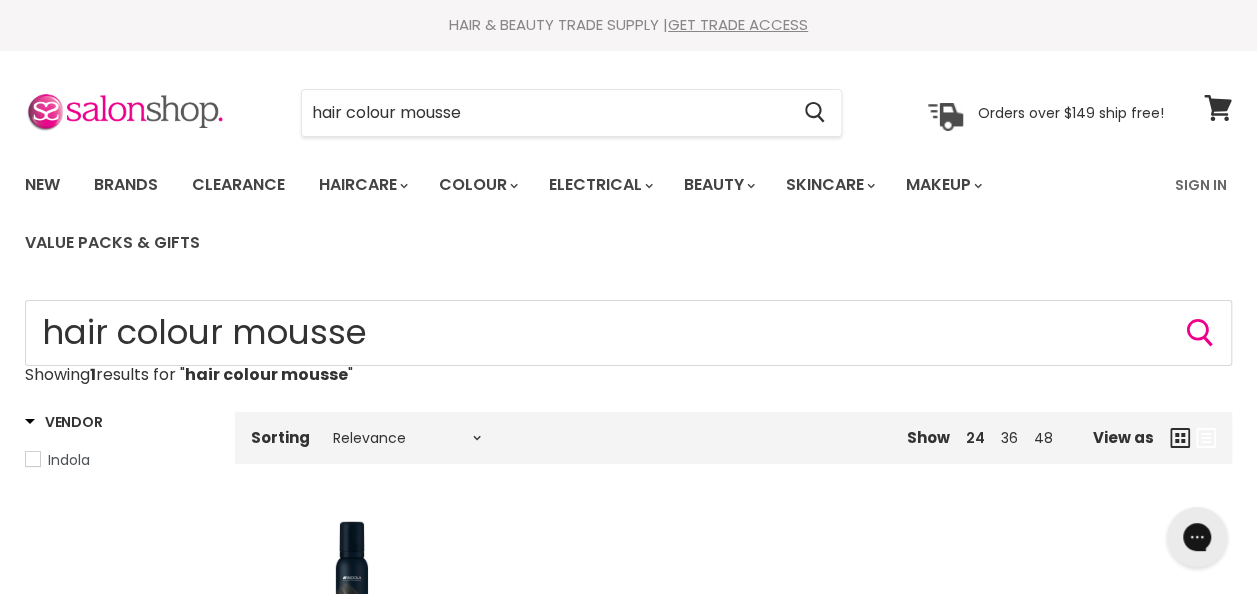 scroll, scrollTop: 0, scrollLeft: 0, axis: both 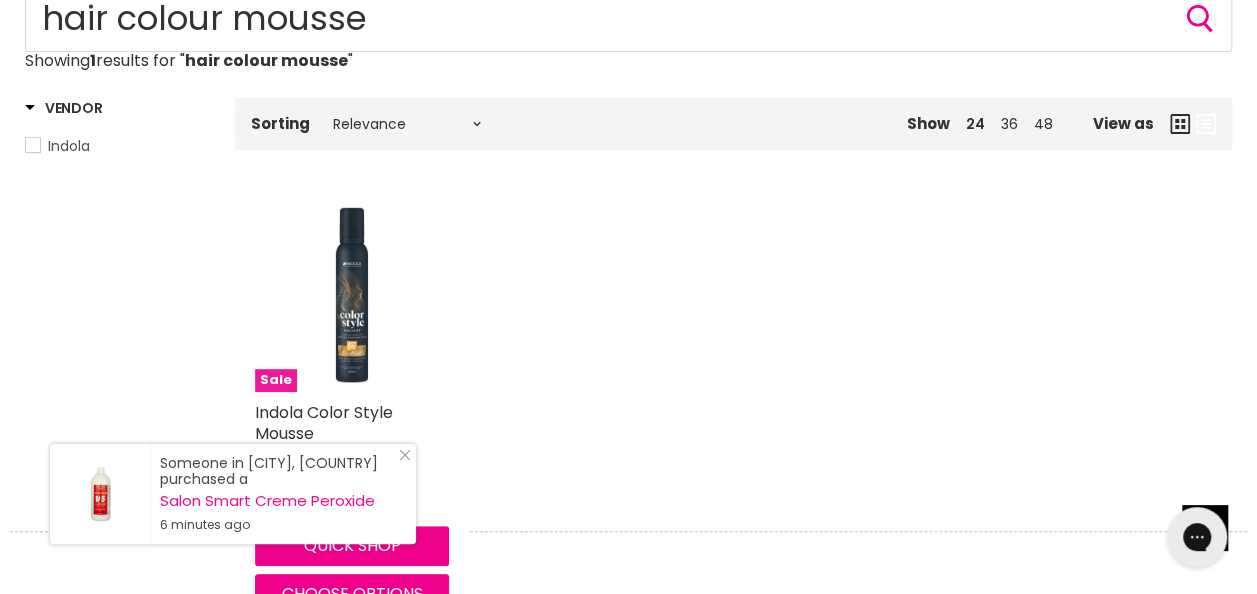click at bounding box center [352, 295] 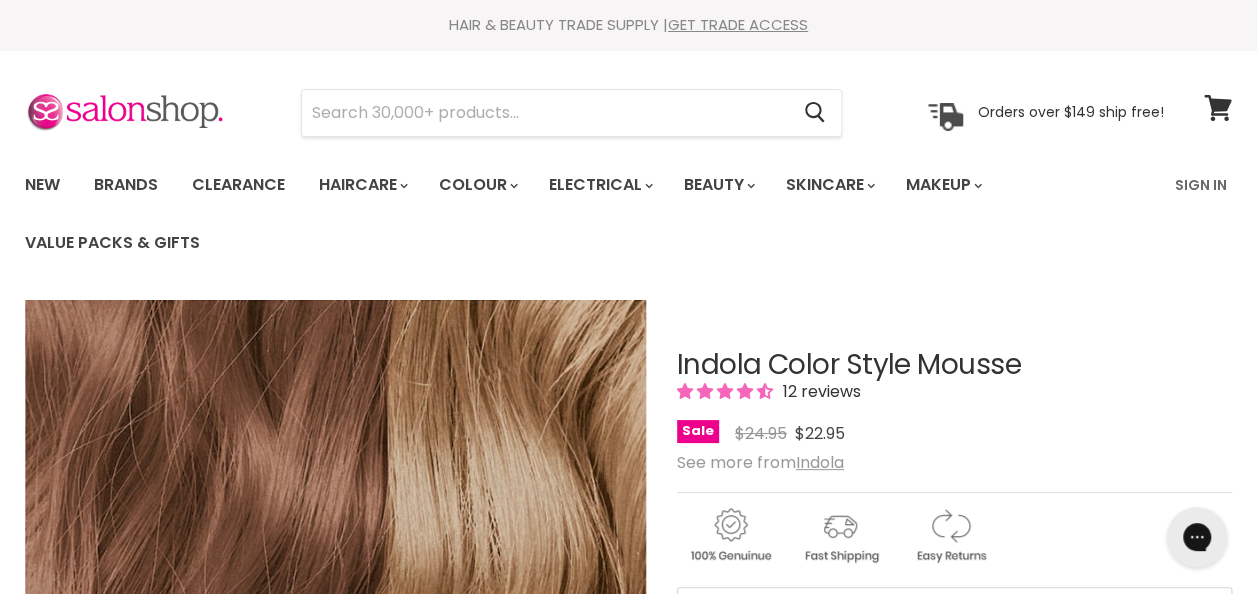 scroll, scrollTop: 0, scrollLeft: 0, axis: both 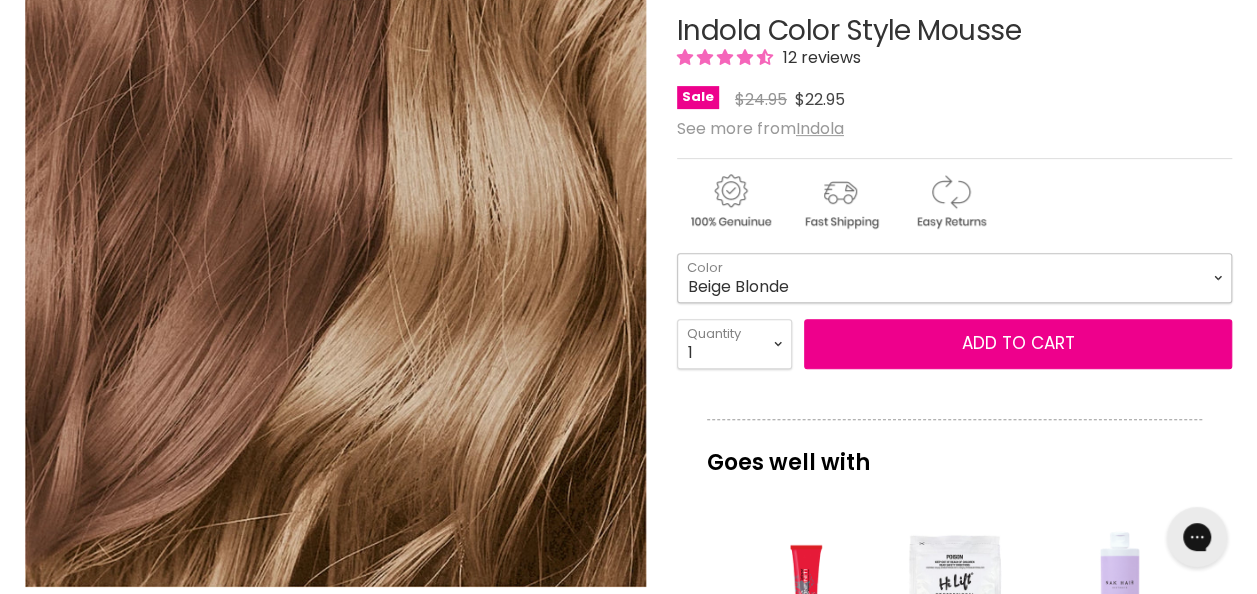 click on "Beige Blonde
Honey Blonde
Medium Blonde
Dark Blonde
Medium Brown
Strawberry Rosé
Soft Mauve
Copper
Red
Light Brown Hazel
Dark Ash
Anthracite
Pearl Grey
Silver" at bounding box center (954, 278) 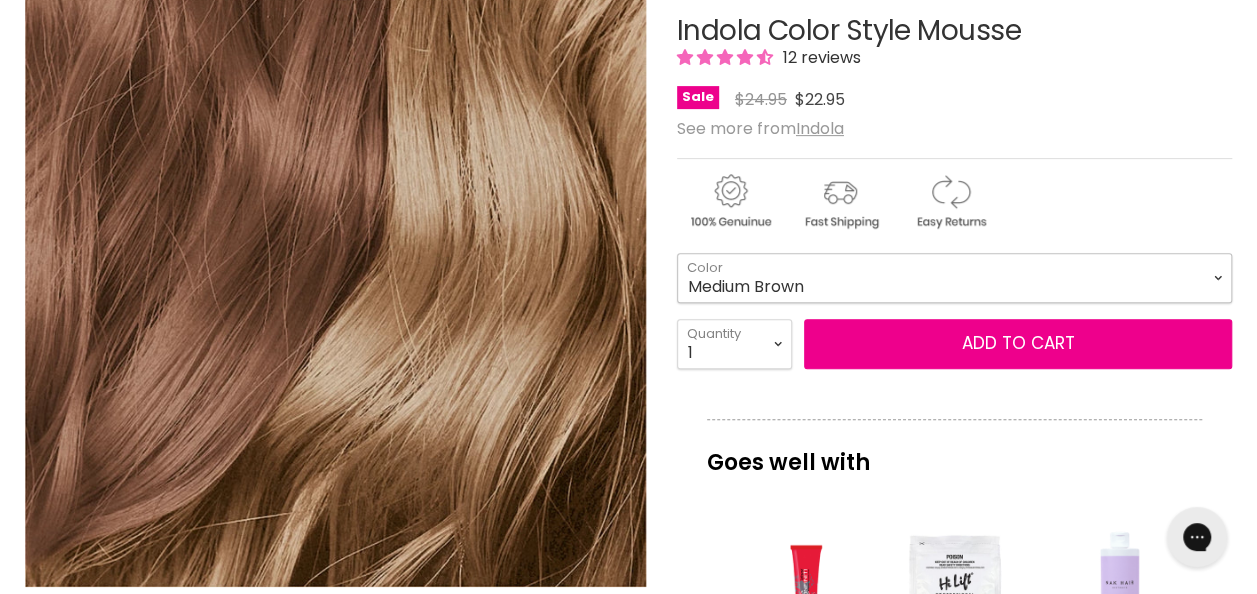 click on "Beige Blonde
Honey Blonde
Medium Blonde
Dark Blonde
Medium Brown
Strawberry Rosé
Soft Mauve
Copper
Red
Light Brown Hazel
Dark Ash
Anthracite
Pearl Grey
Silver" at bounding box center [954, 278] 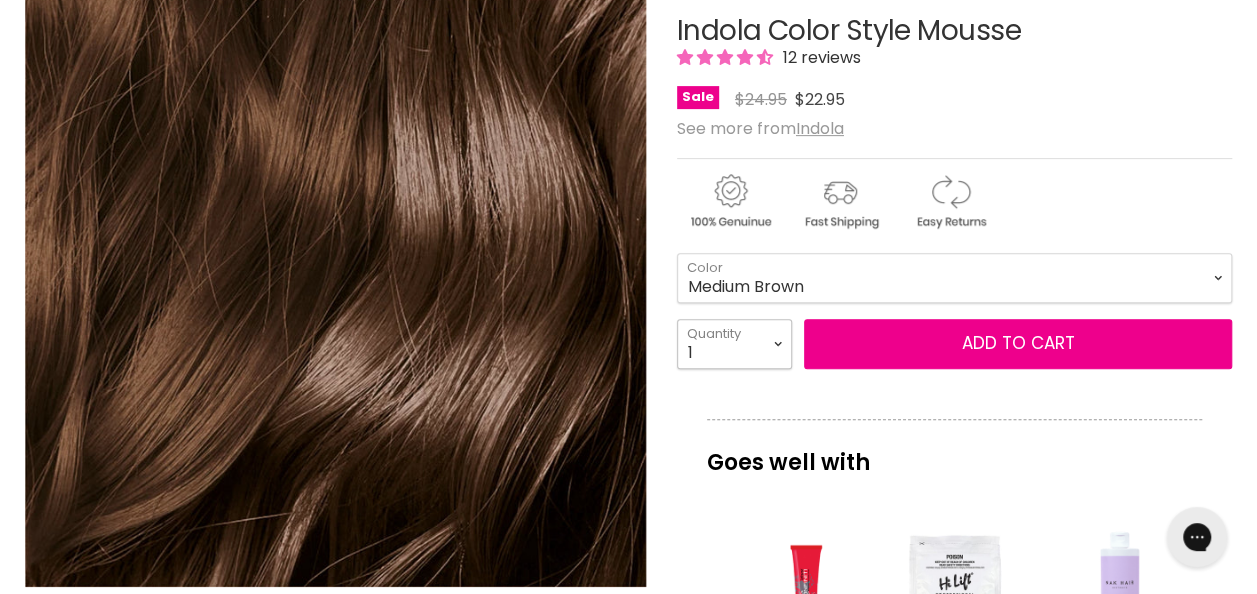 click on "1
2
3
4
5
6
7
8
9
10+" at bounding box center [734, 344] 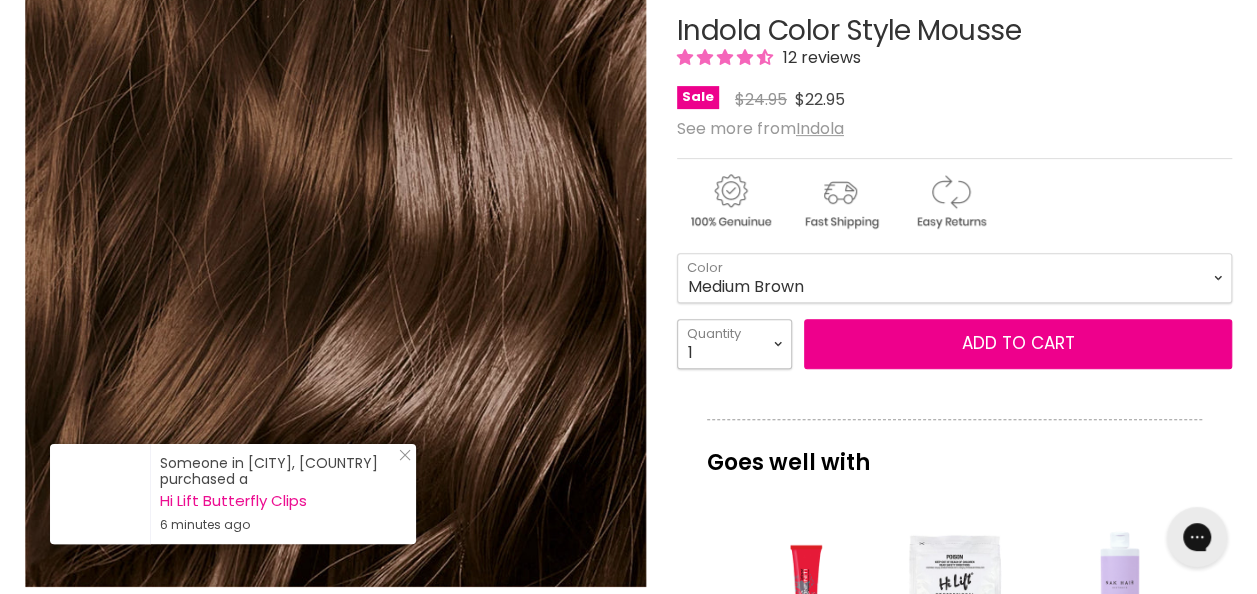 select on "2" 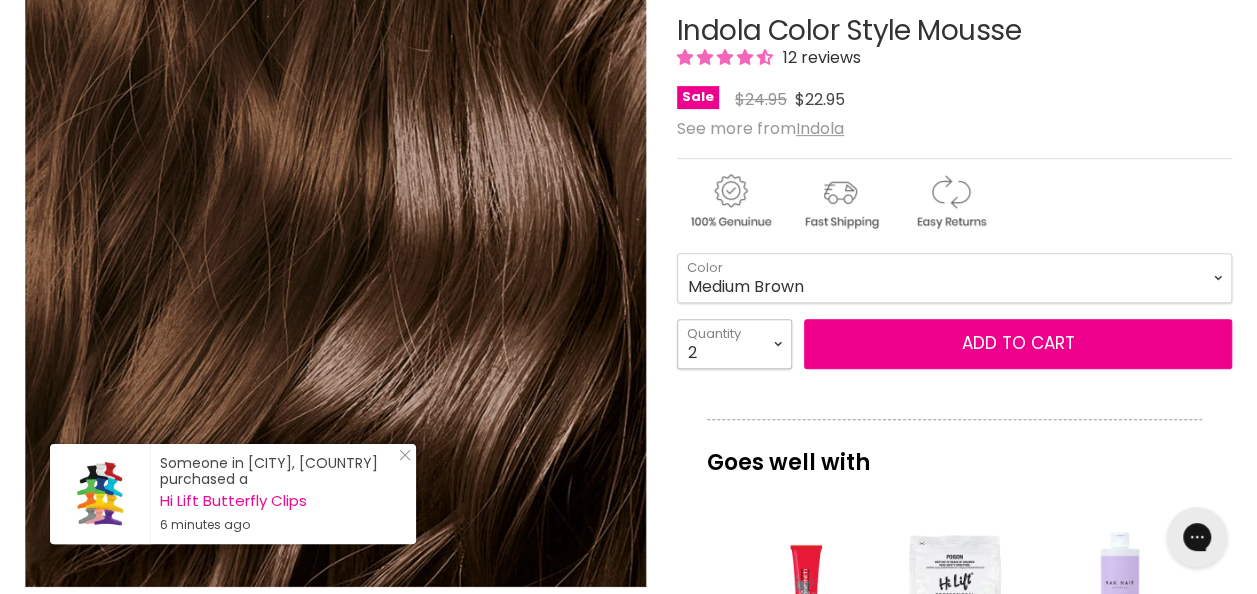 click on "1
2
3
4
5
6
7
8
9
10+" at bounding box center (734, 344) 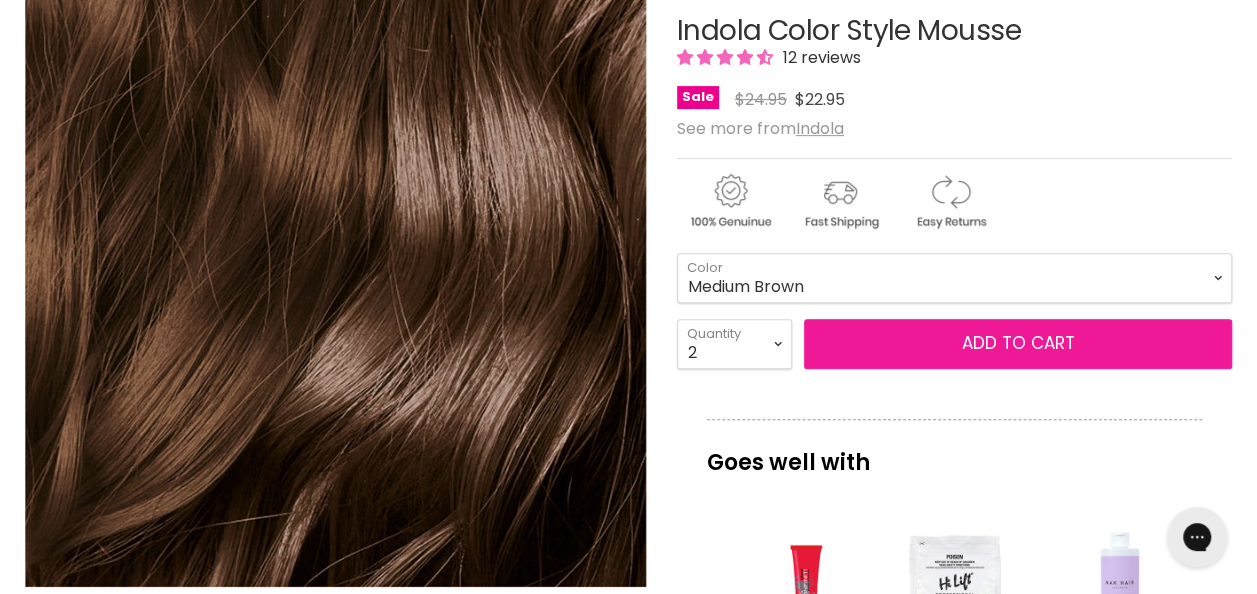 click on "Add to cart" at bounding box center (1018, 344) 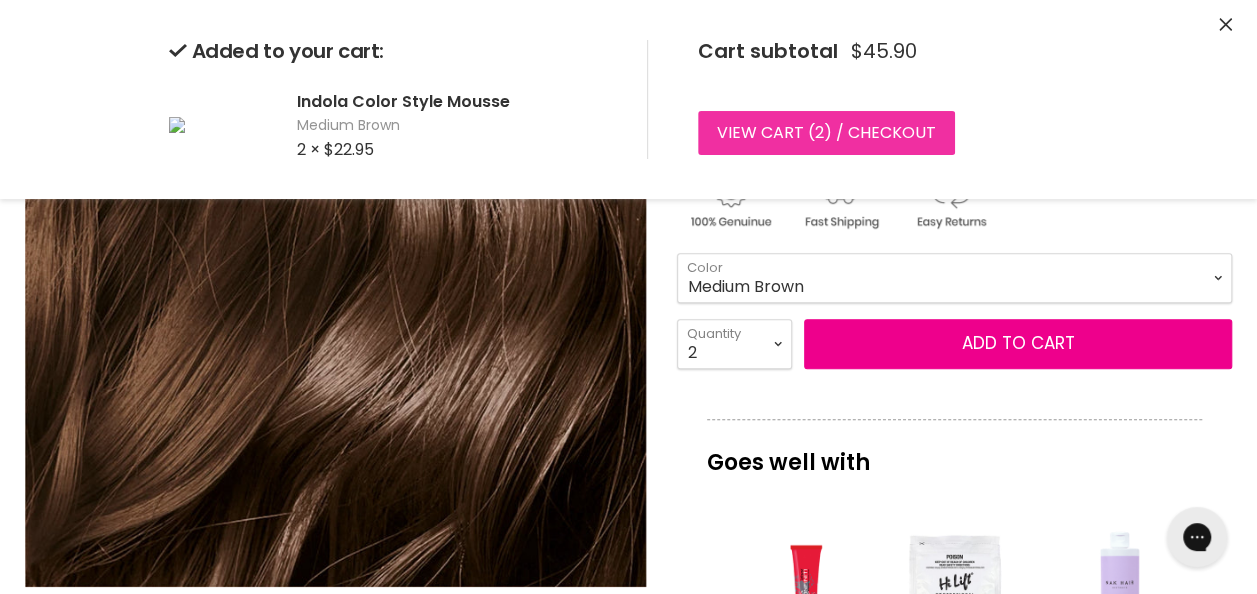 click on "View cart ( 2 )  /  Checkout" at bounding box center (826, 133) 